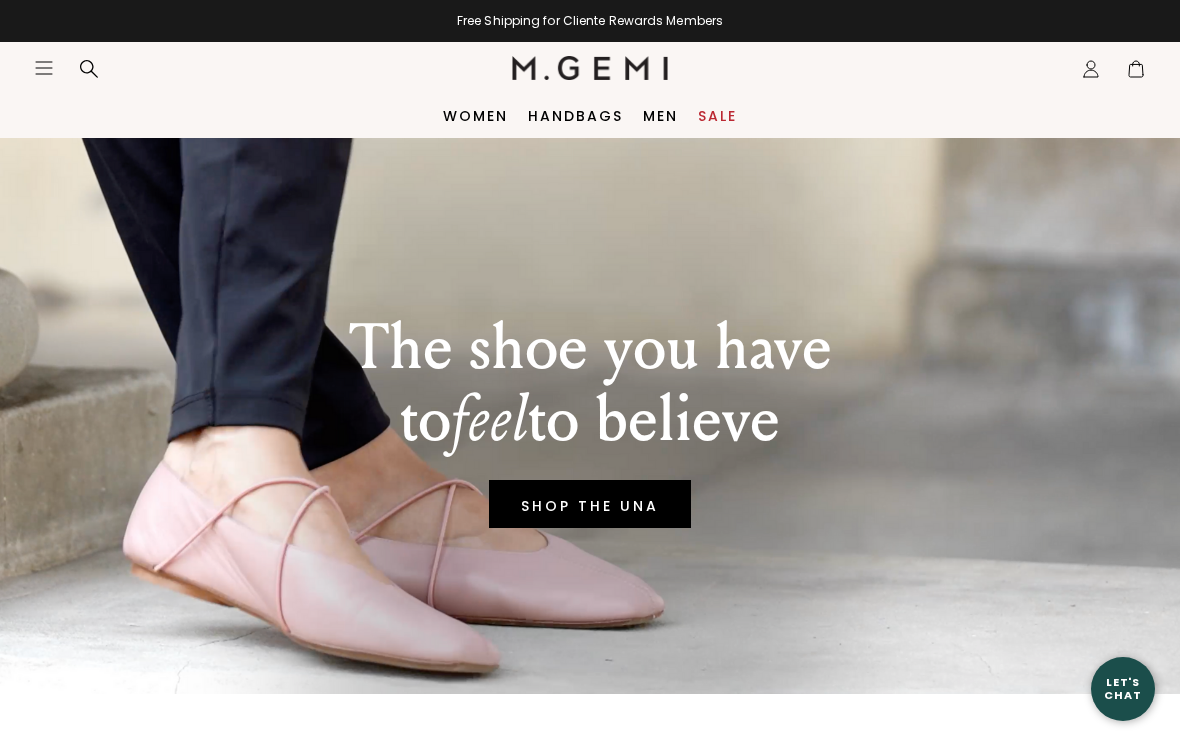 scroll, scrollTop: 0, scrollLeft: 0, axis: both 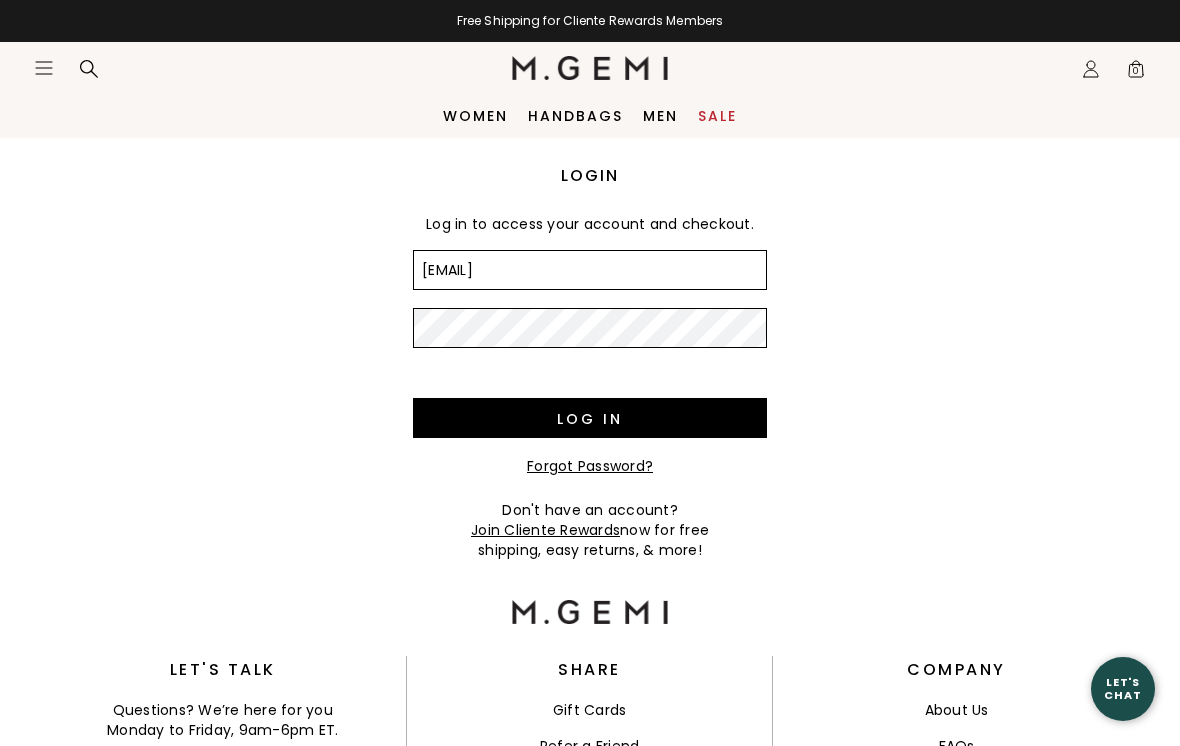 type on "[EMAIL]" 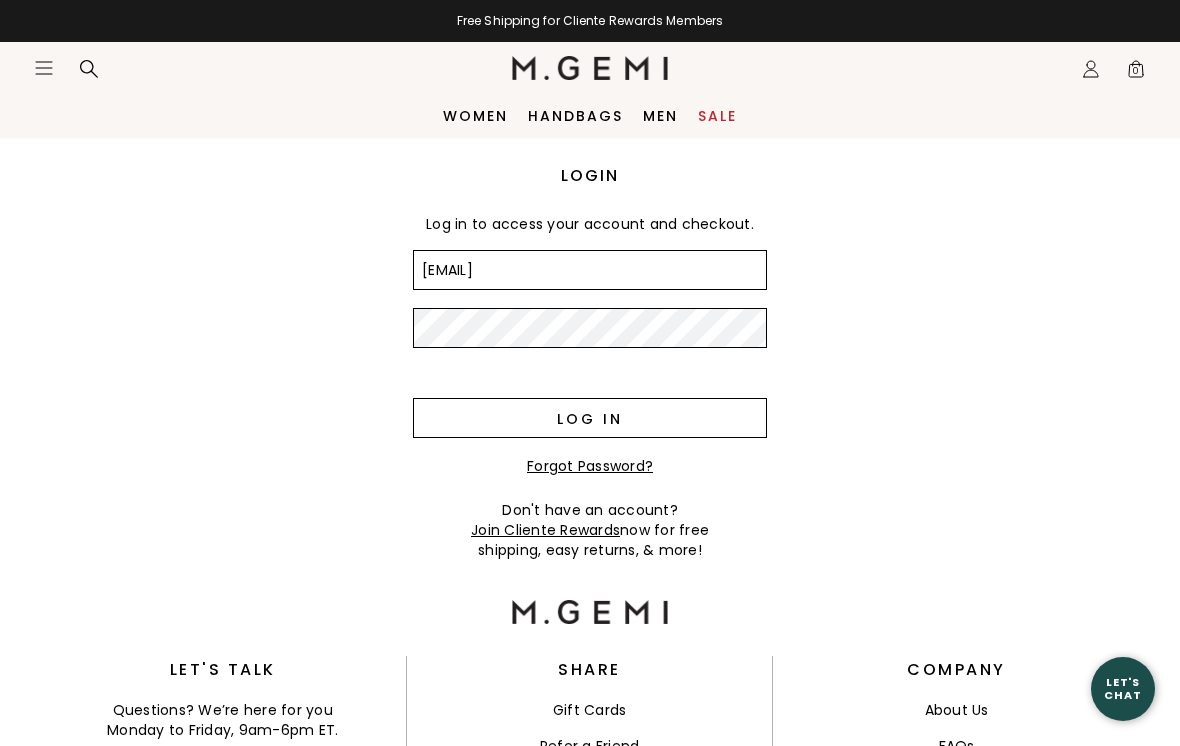 click on "Log in" at bounding box center [590, 418] 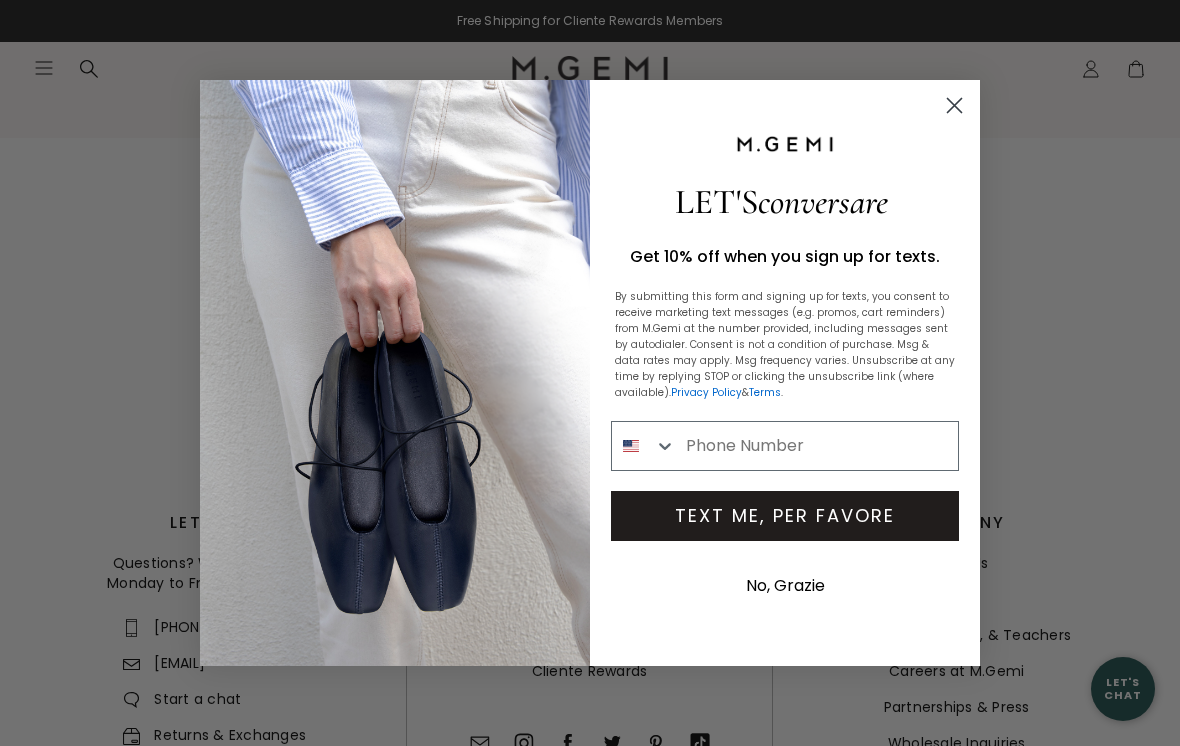 scroll, scrollTop: 0, scrollLeft: 0, axis: both 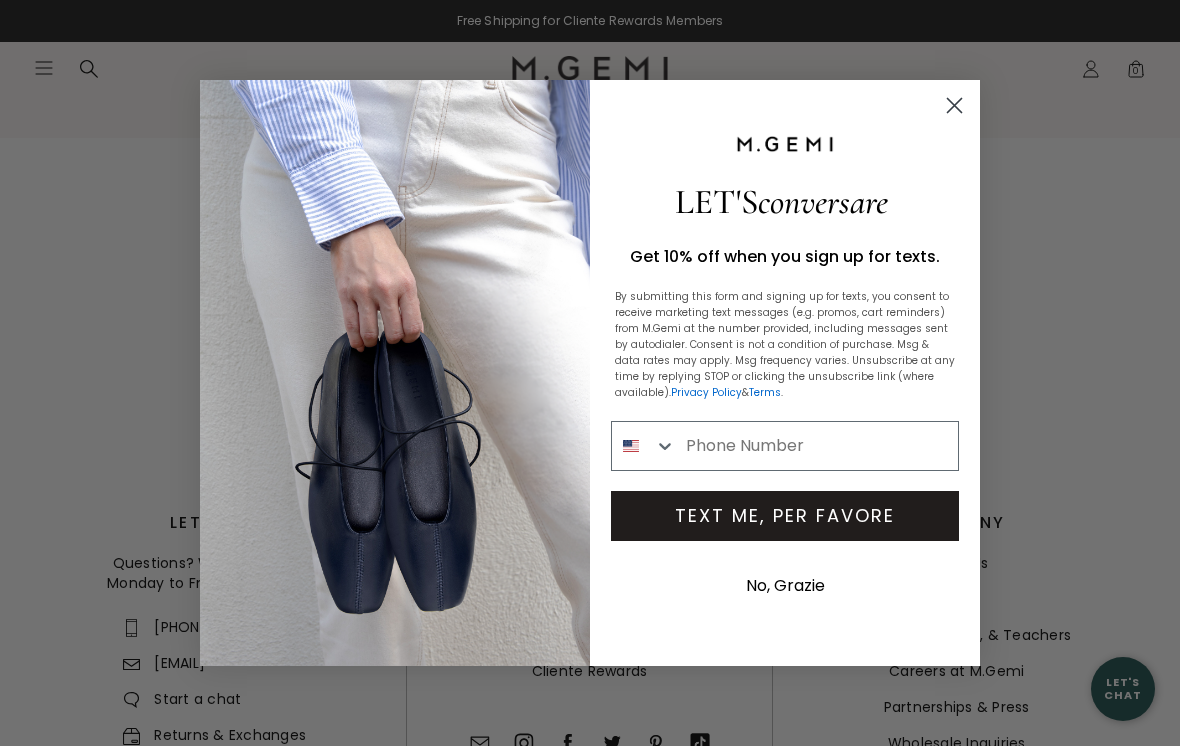 click 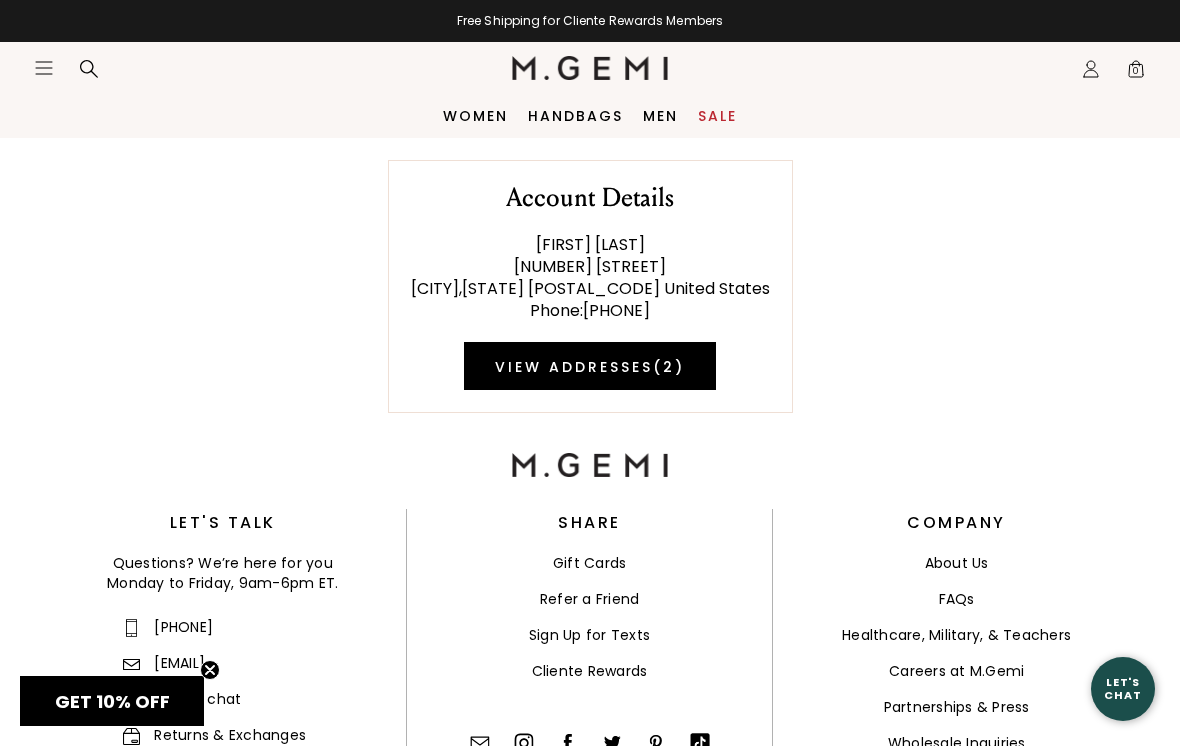 click on "0" at bounding box center [1136, 73] 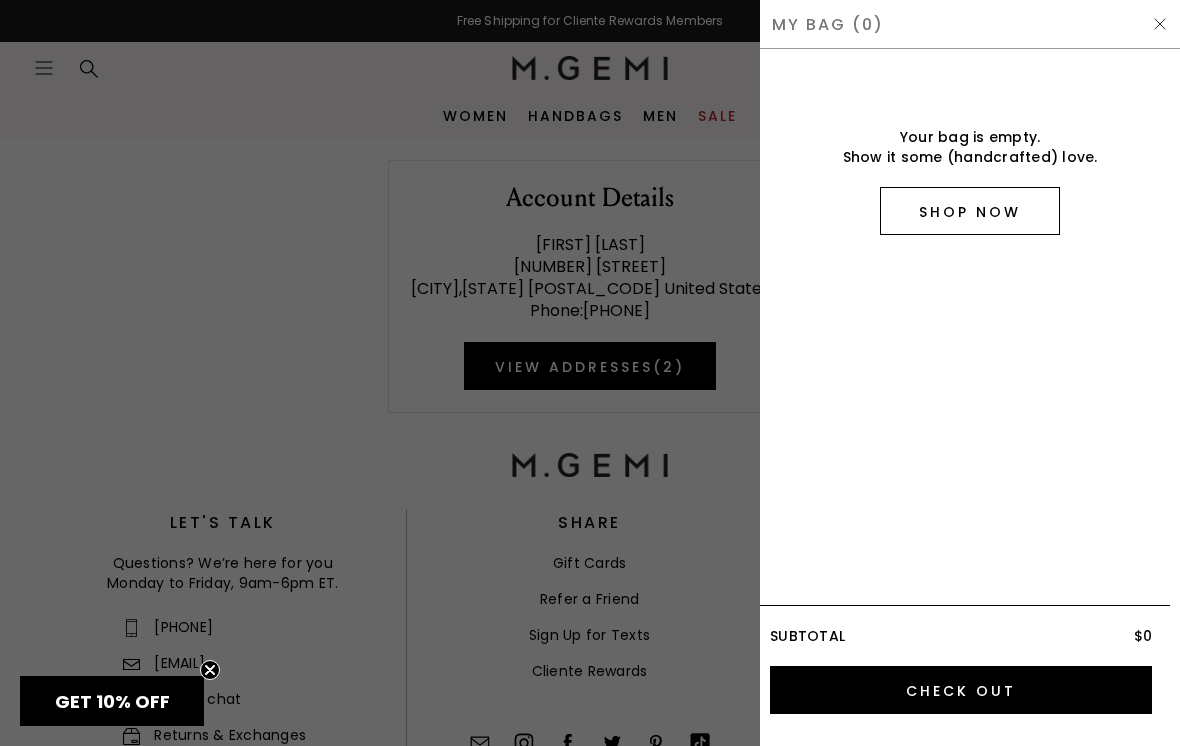 click on "Shop Now" at bounding box center [970, 211] 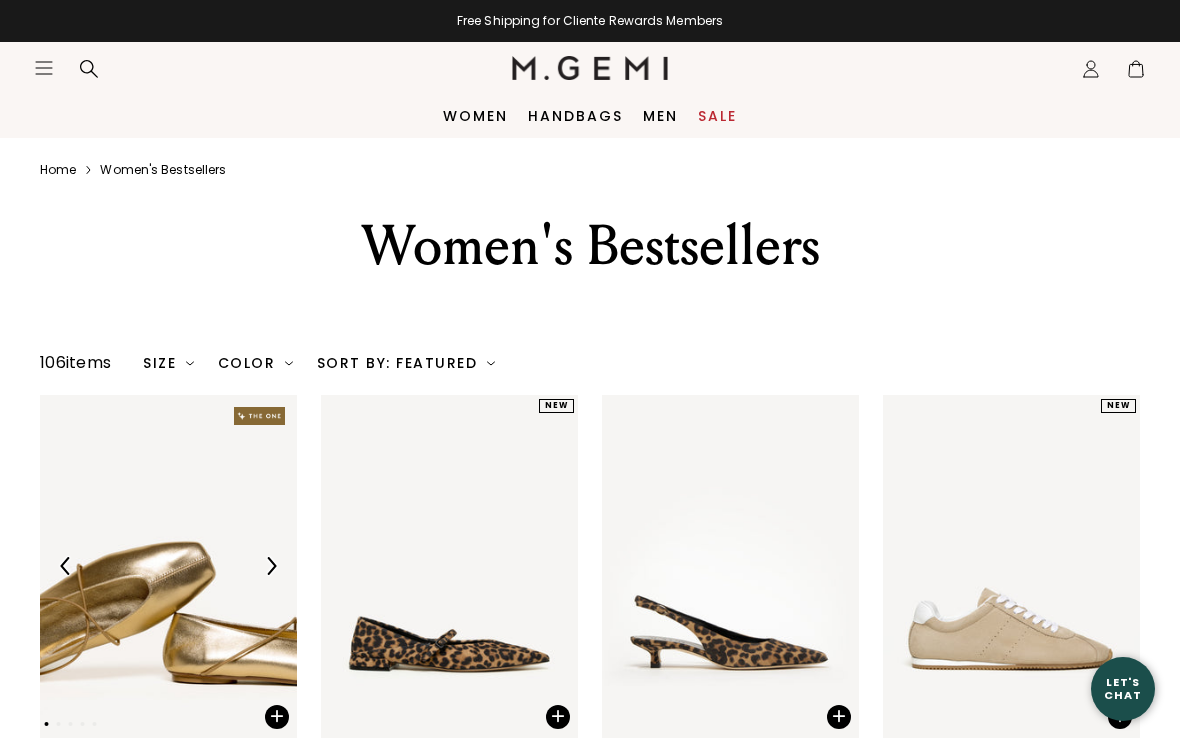 scroll, scrollTop: 0, scrollLeft: 0, axis: both 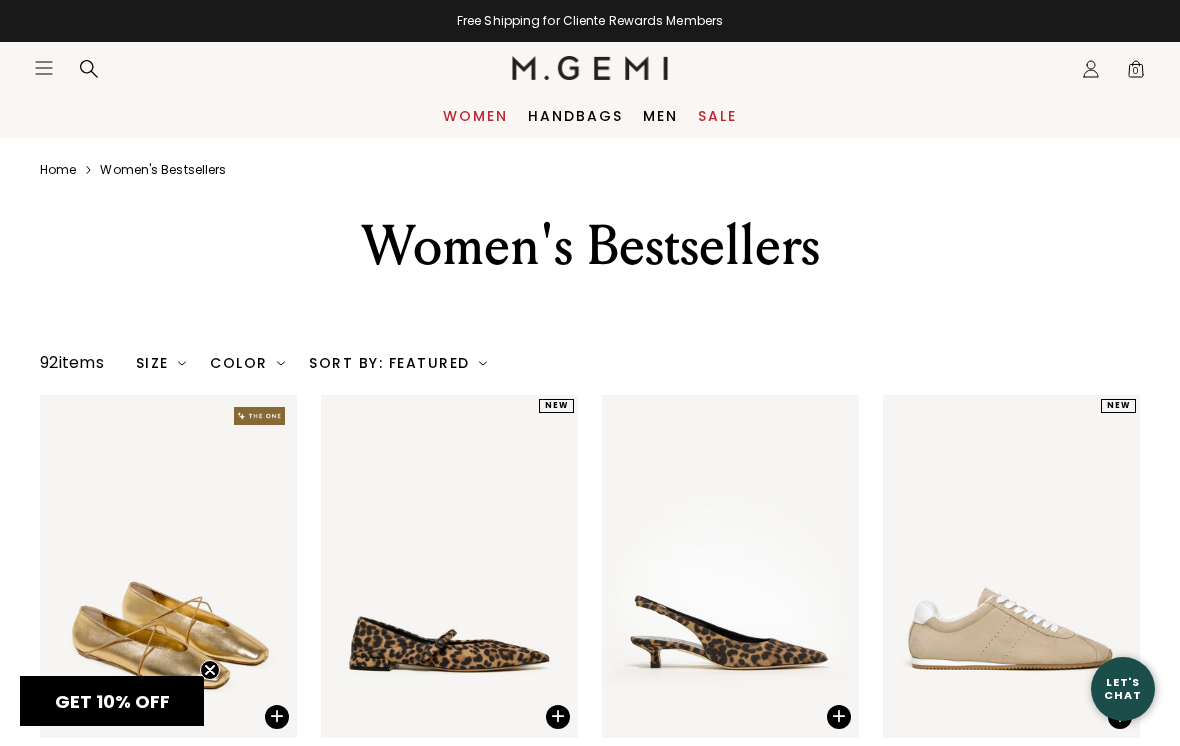 click on "Women" at bounding box center (475, 116) 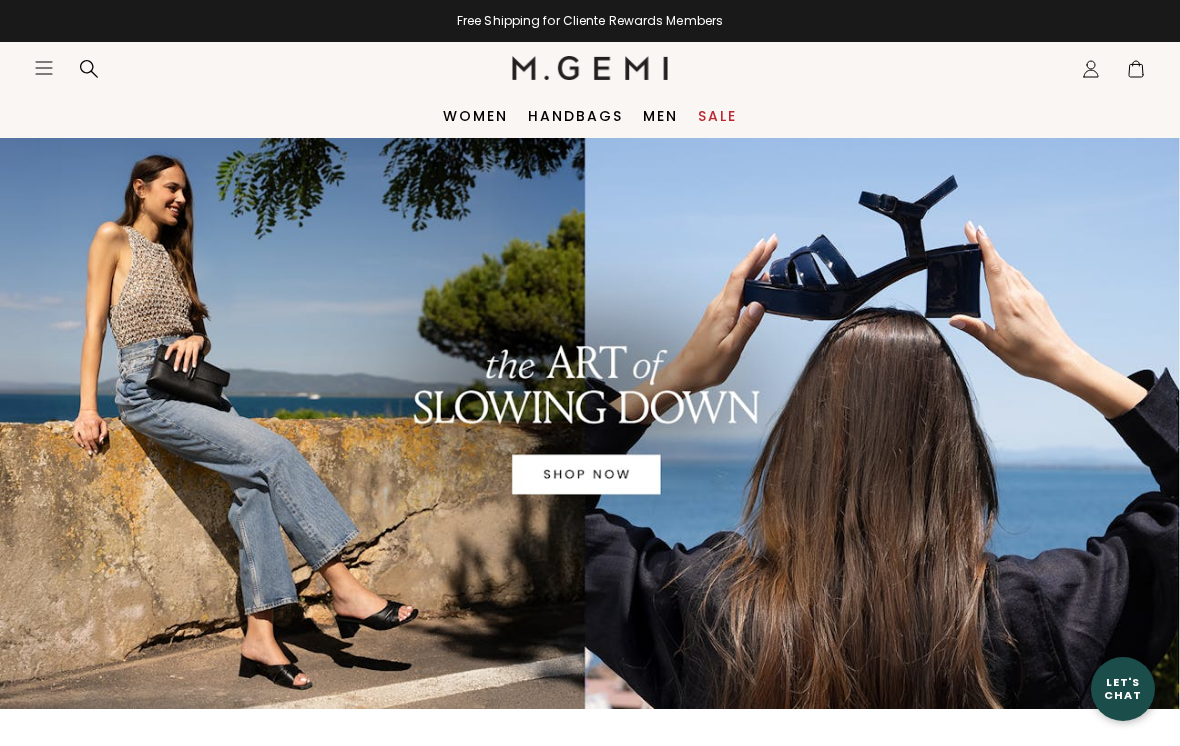 scroll, scrollTop: 0, scrollLeft: 0, axis: both 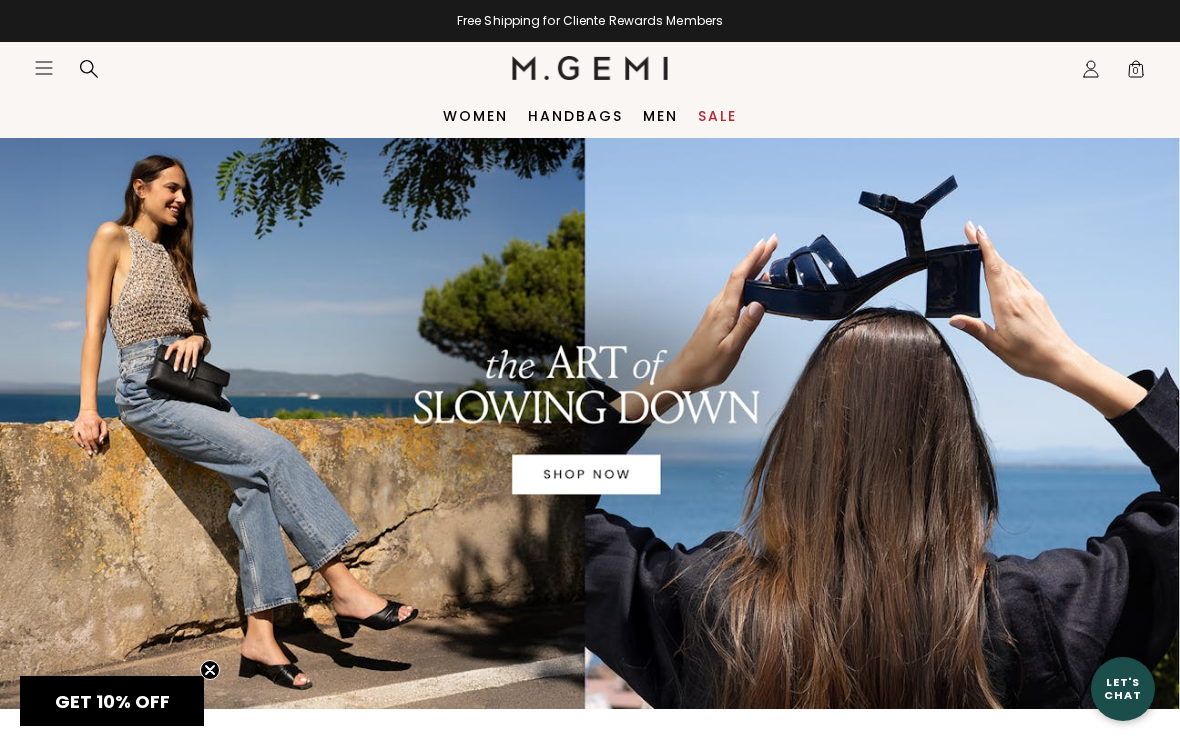 click at bounding box center (590, 423) 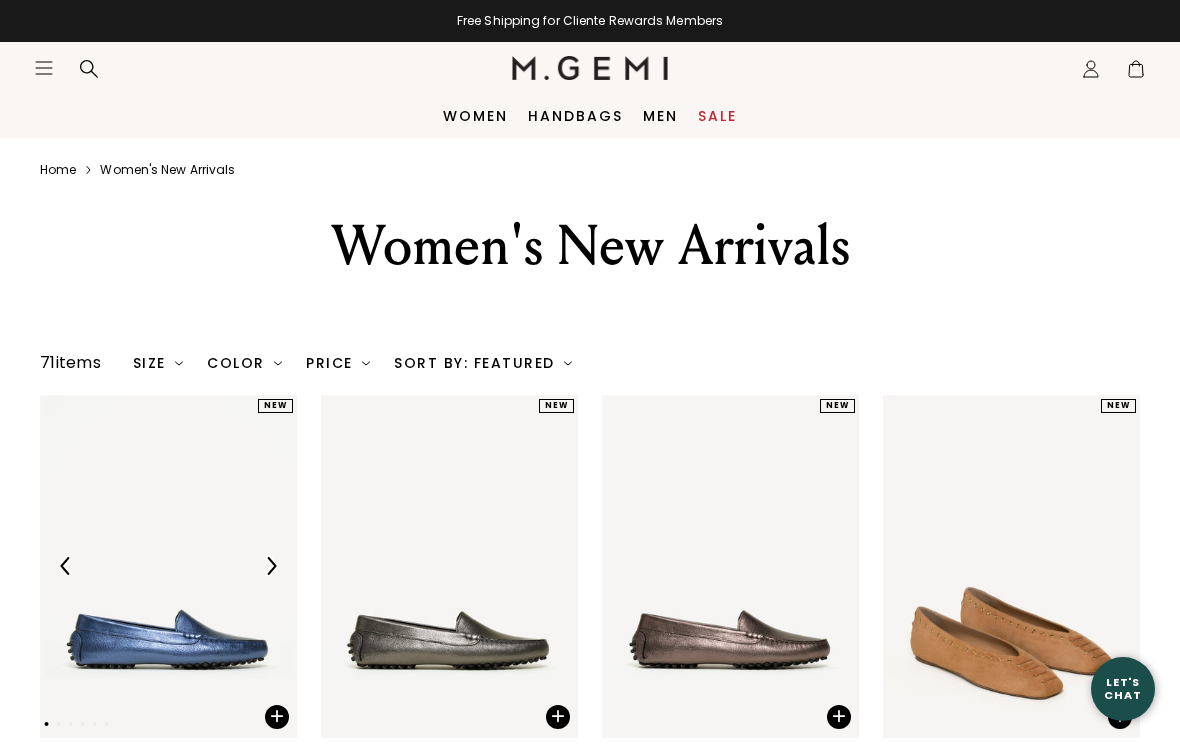scroll, scrollTop: 0, scrollLeft: 0, axis: both 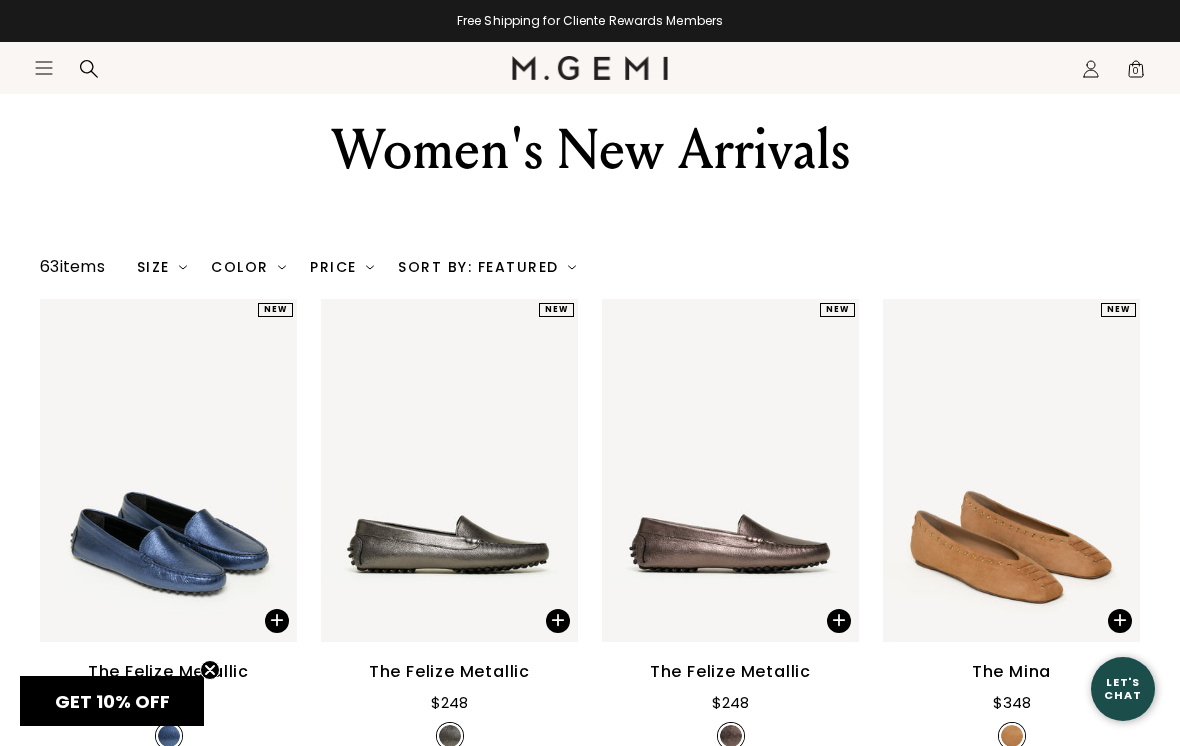 click on "63  items Size   0S 35 35.5 36 36.5 37 37.5 38 38.5 39 39.5 40 40.5 41 42 43 OS Clear All Color   Clear All Price   $0 - $200 $200 - $300 Over $300 Clear All Sort By: Featured   Featured Price High-Low Price Low-High Clear All" at bounding box center [590, 267] 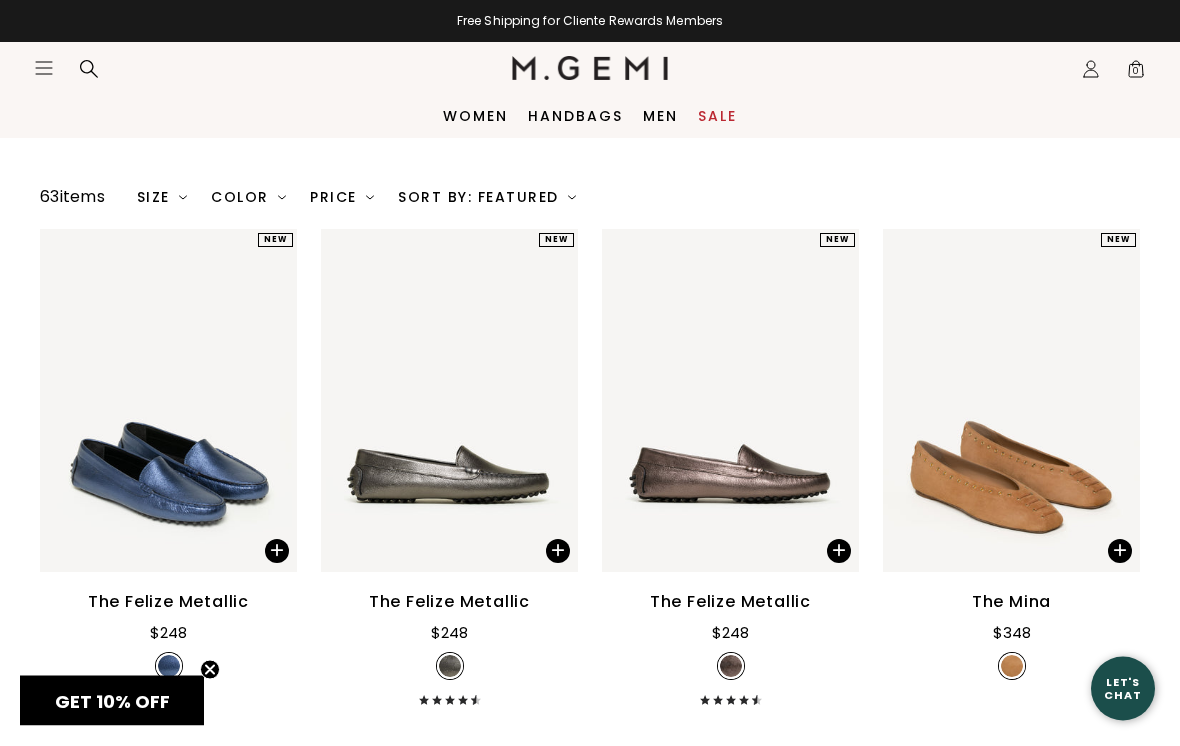 scroll, scrollTop: 0, scrollLeft: 0, axis: both 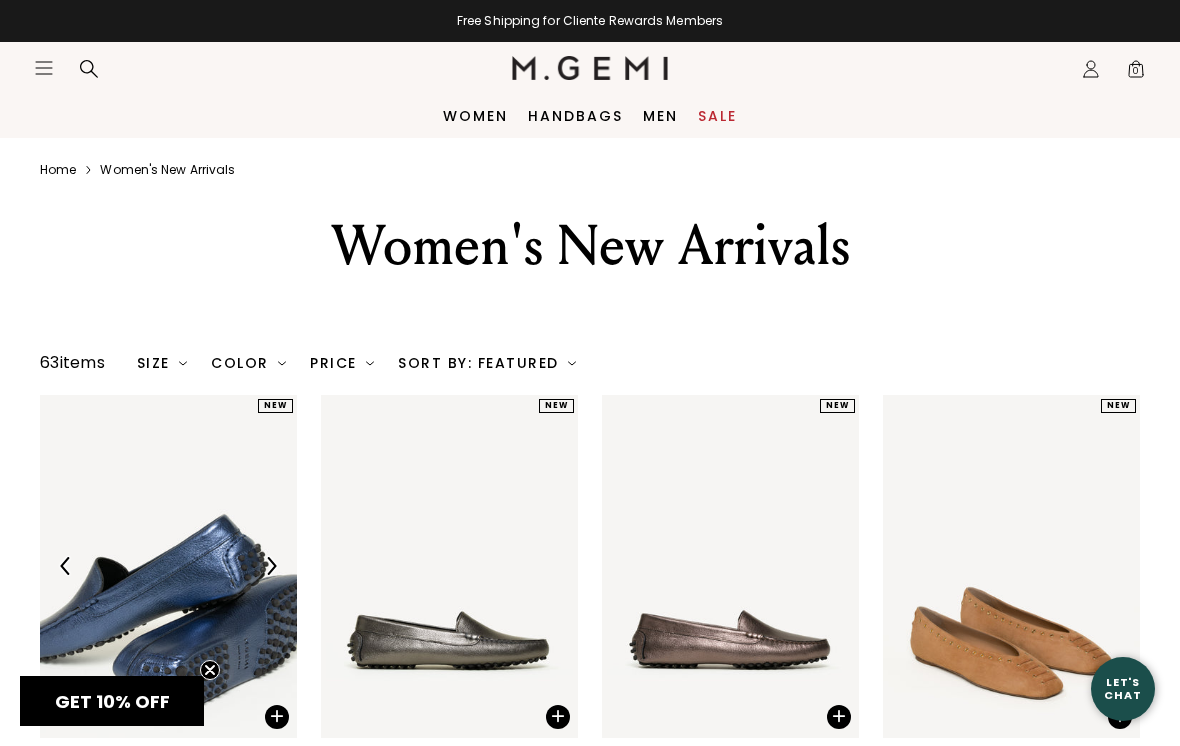 click at bounding box center [271, 566] 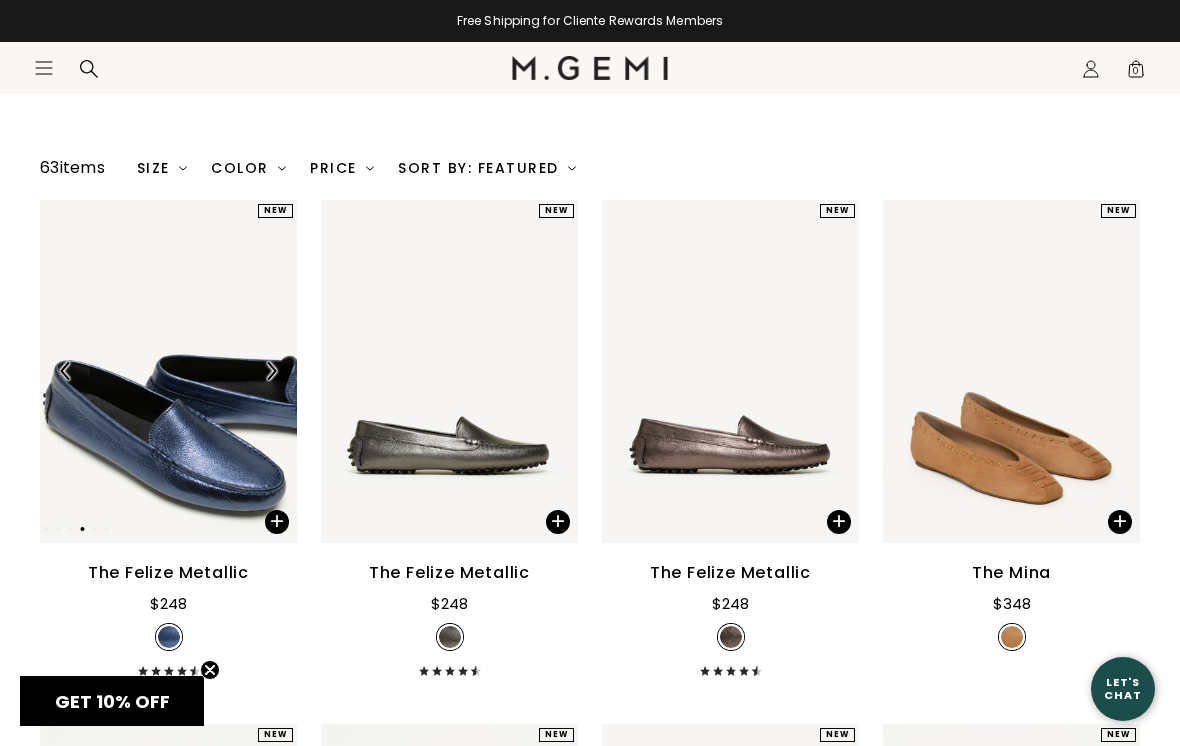 scroll, scrollTop: 207, scrollLeft: 0, axis: vertical 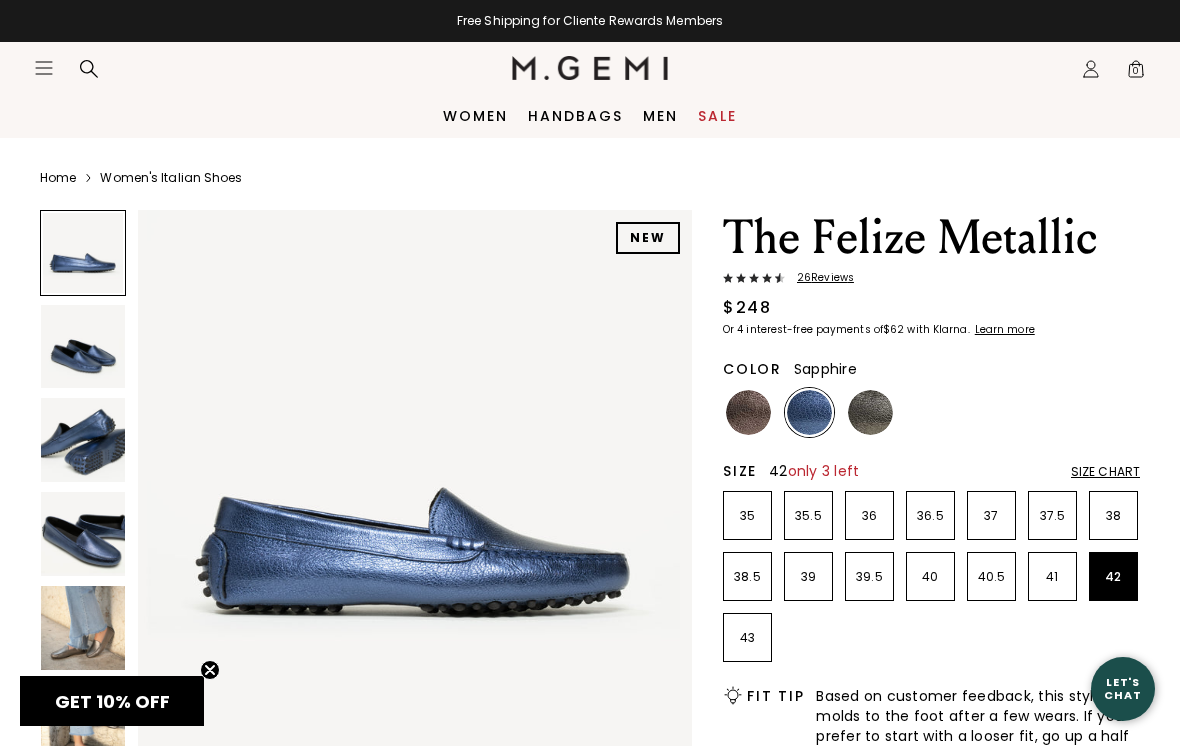 click on "42" at bounding box center (1113, 576) 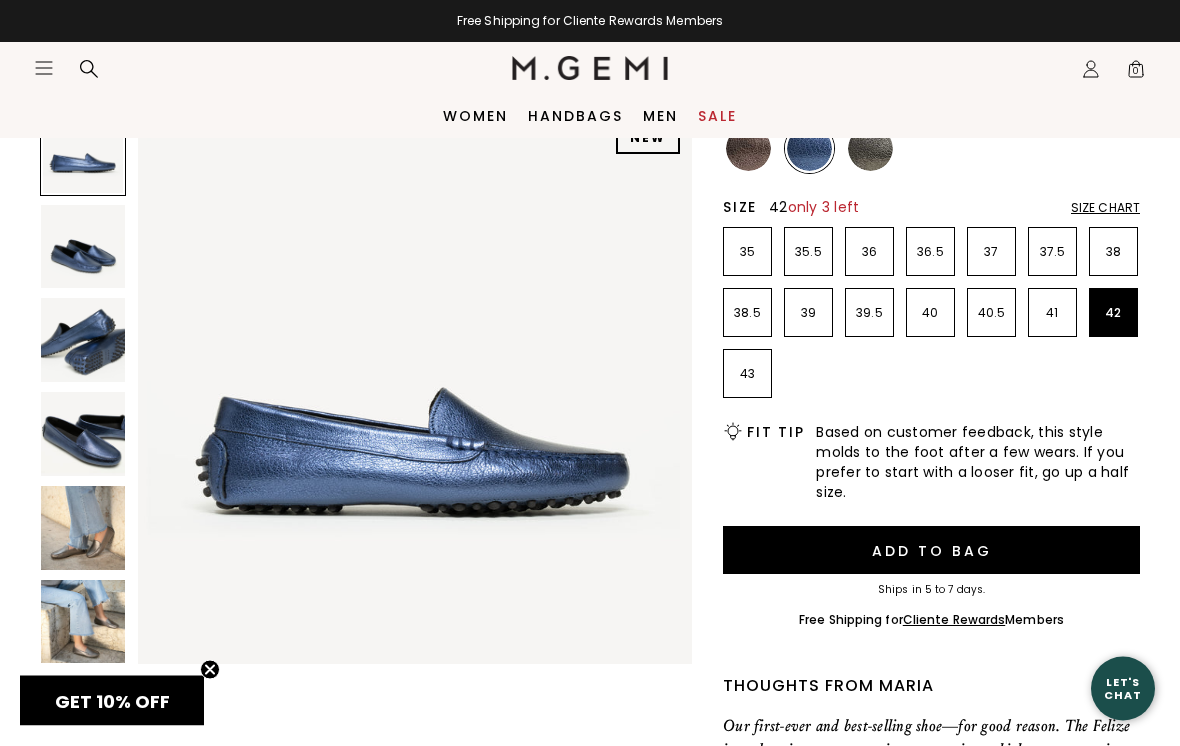 scroll, scrollTop: 261, scrollLeft: 0, axis: vertical 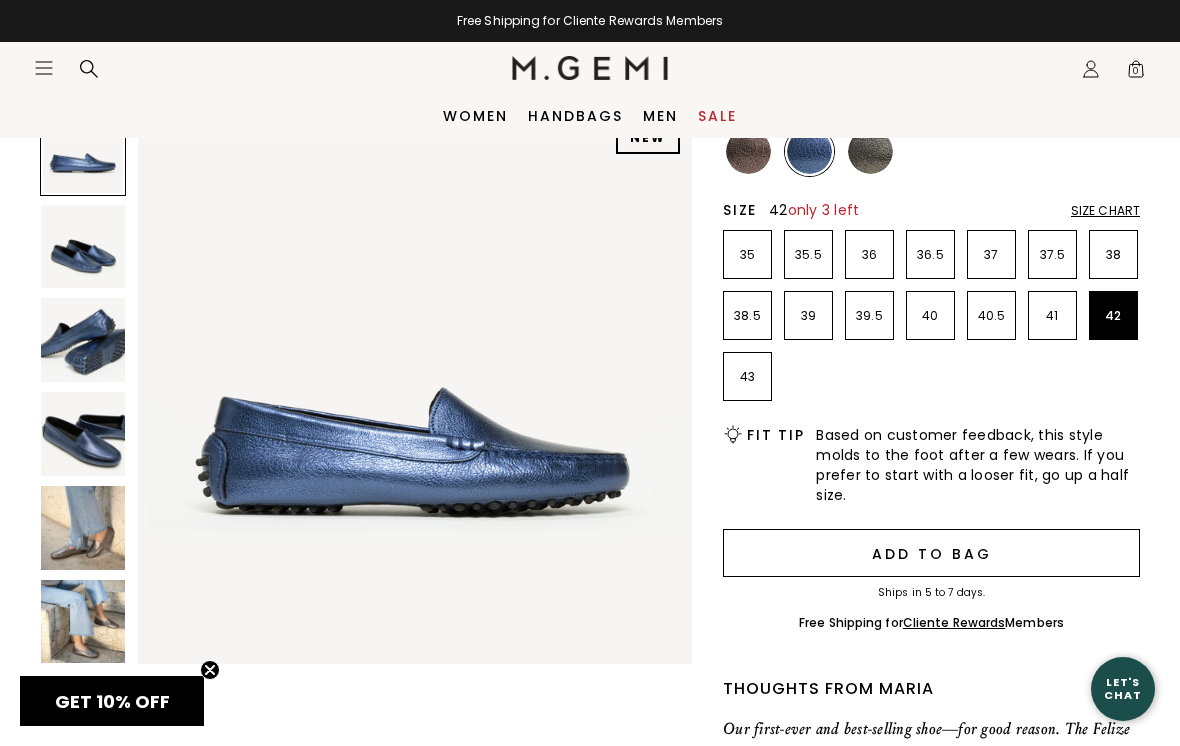 click on "Add to Bag" at bounding box center (931, 553) 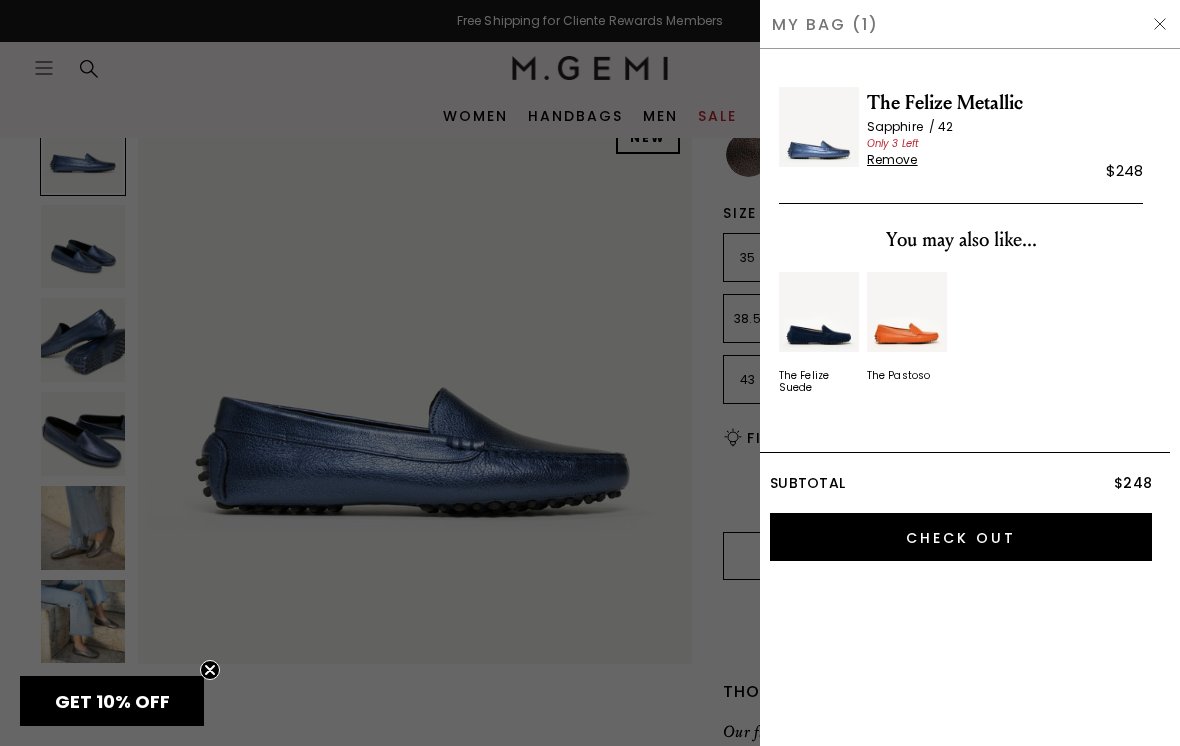 scroll, scrollTop: 0, scrollLeft: 0, axis: both 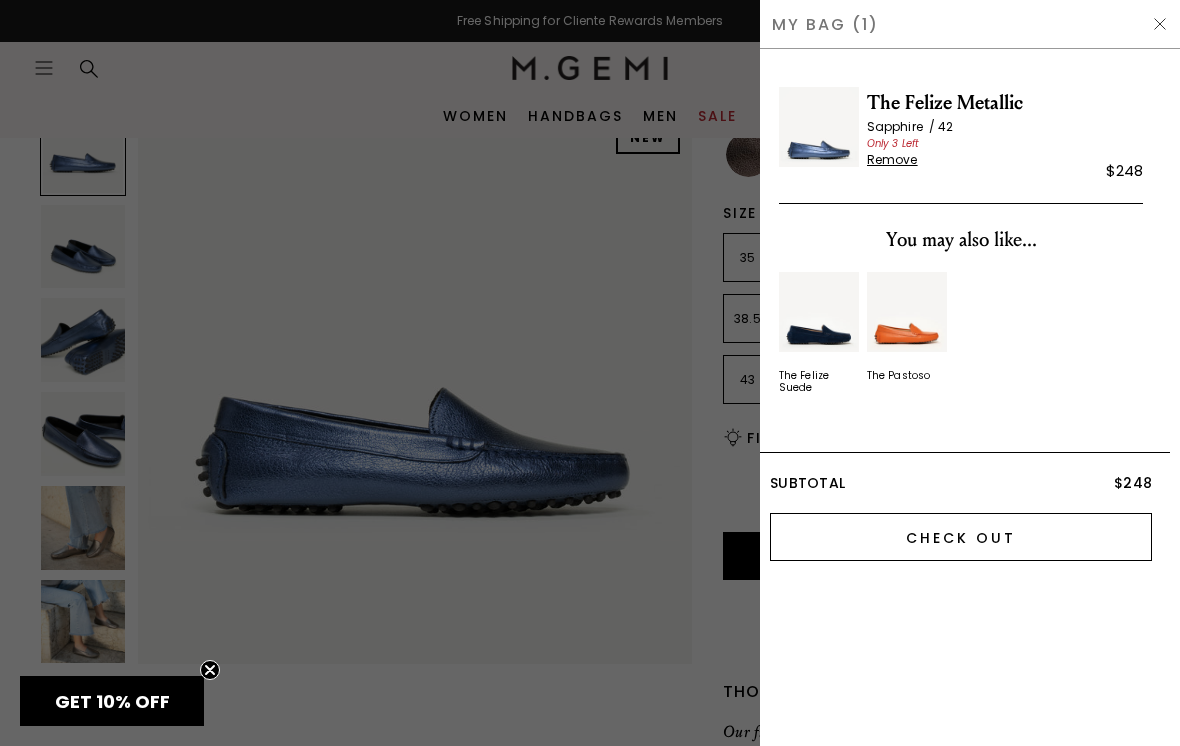 click on "Check Out" at bounding box center (961, 537) 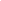 scroll, scrollTop: 0, scrollLeft: 0, axis: both 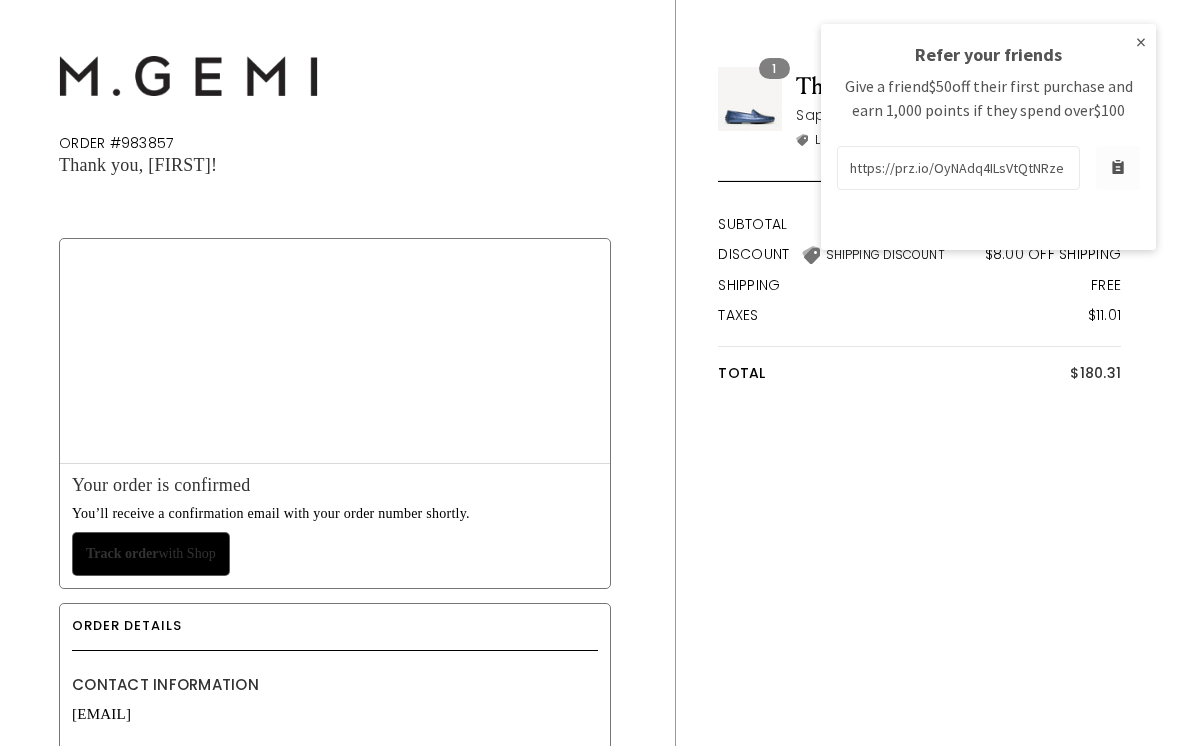 click on "×" at bounding box center [1141, 42] 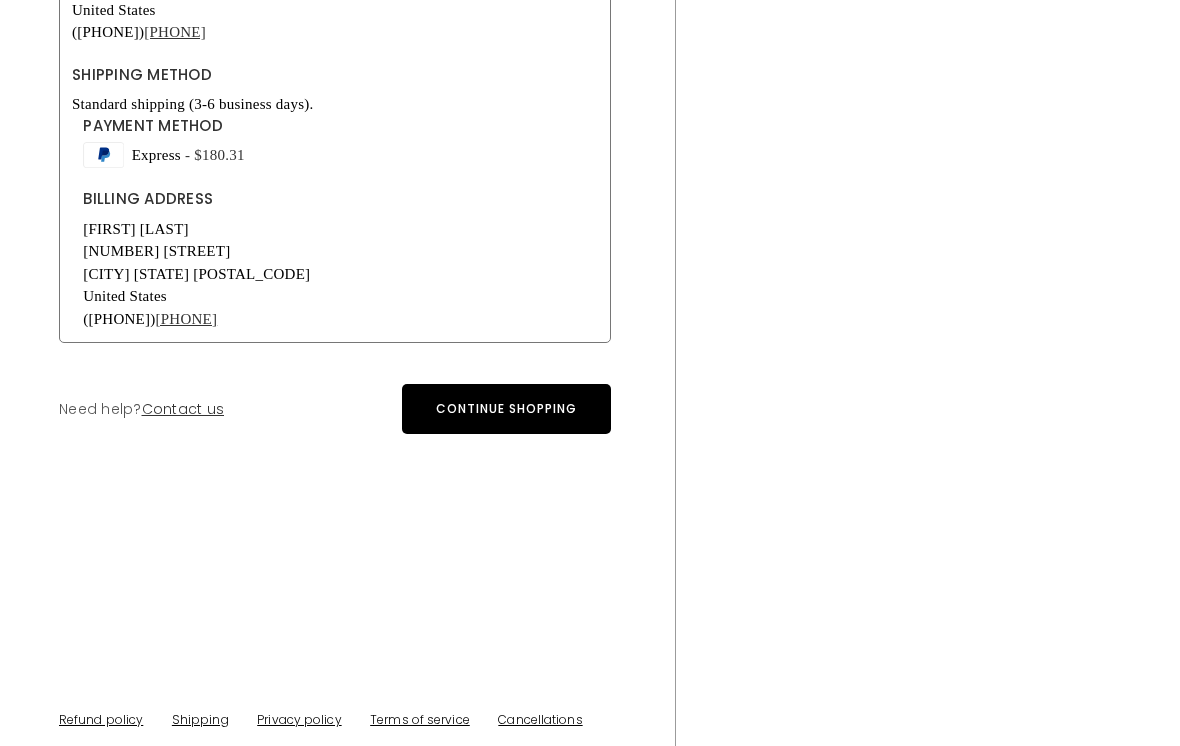 scroll, scrollTop: 845, scrollLeft: 0, axis: vertical 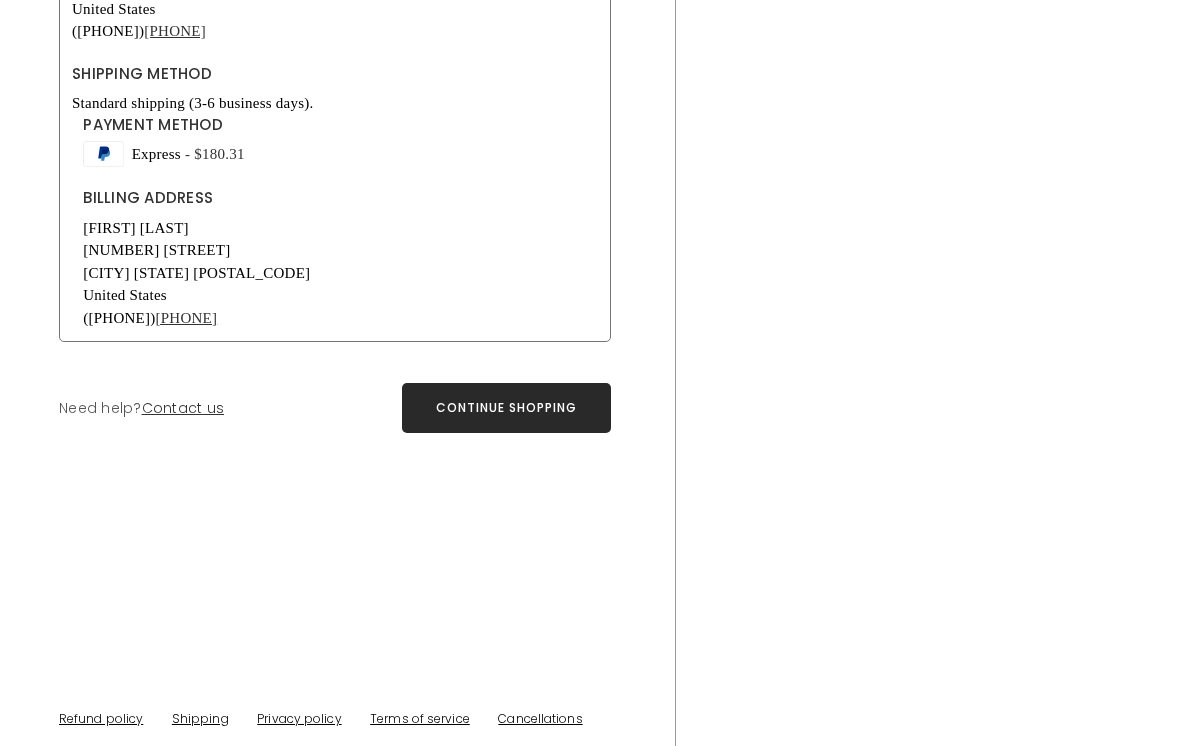 click on "Continue shopping" at bounding box center (506, 407) 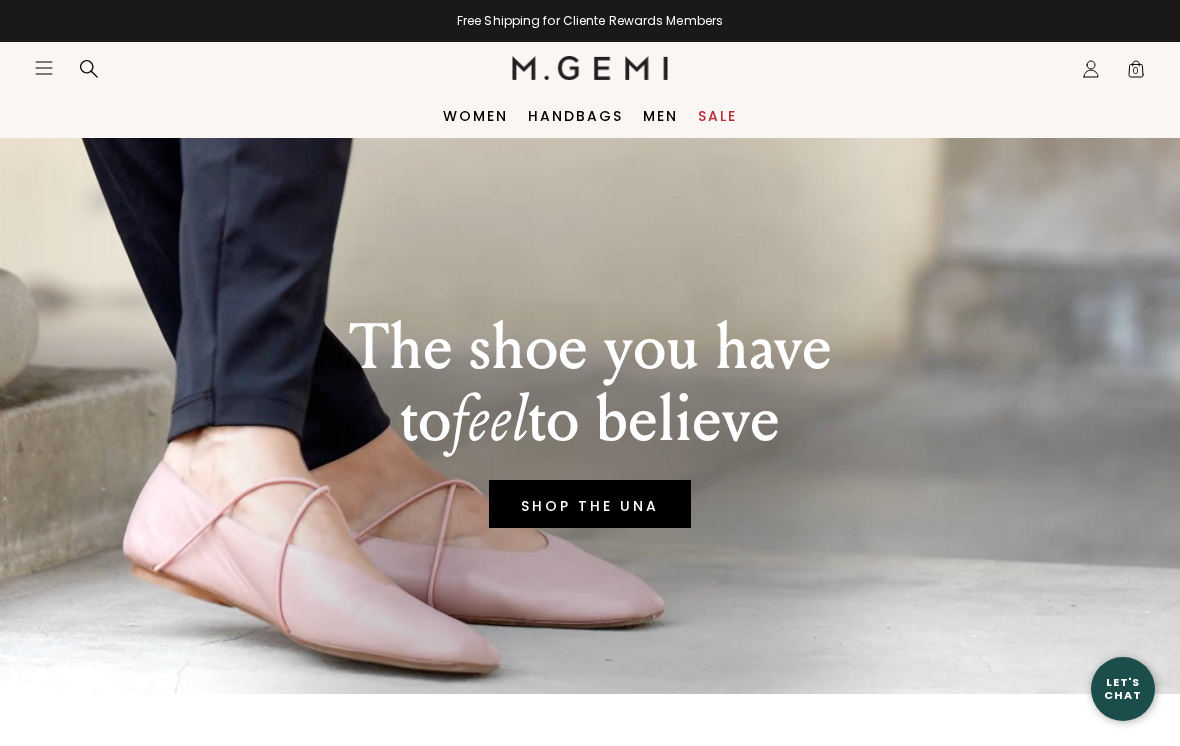 scroll, scrollTop: 0, scrollLeft: 0, axis: both 